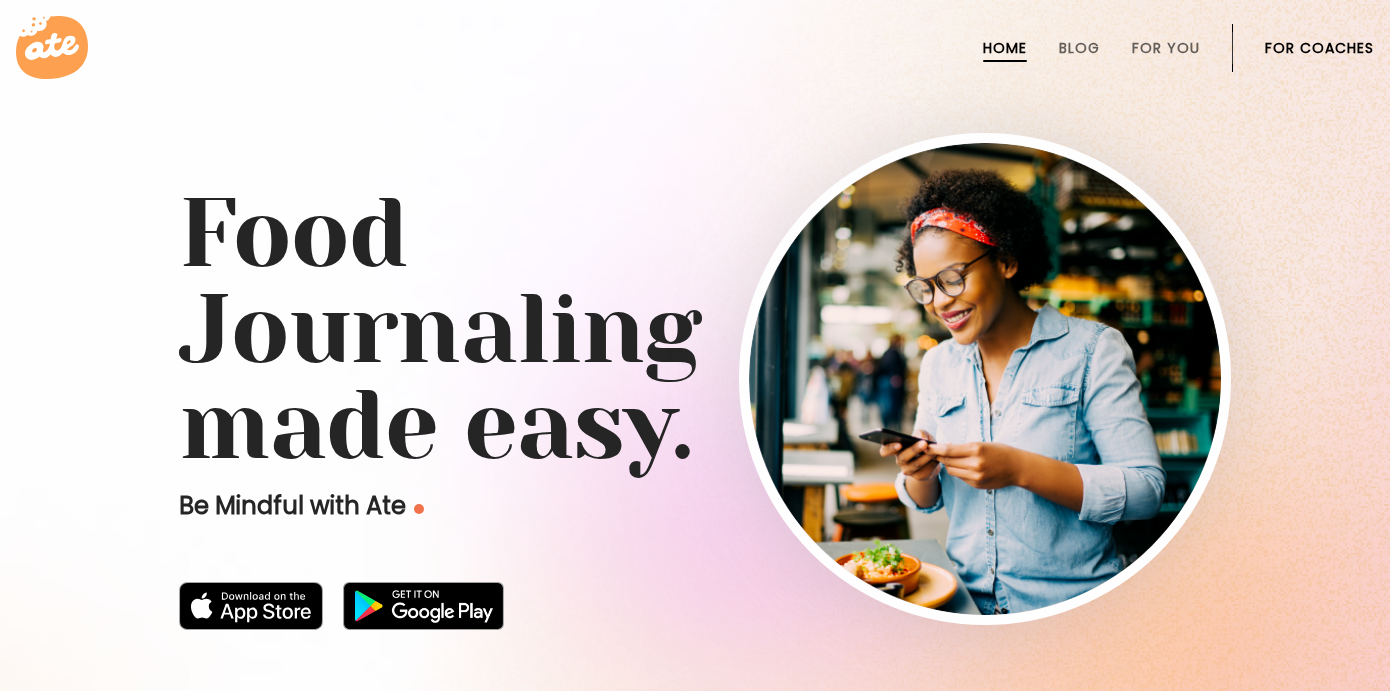 scroll, scrollTop: 0, scrollLeft: 0, axis: both 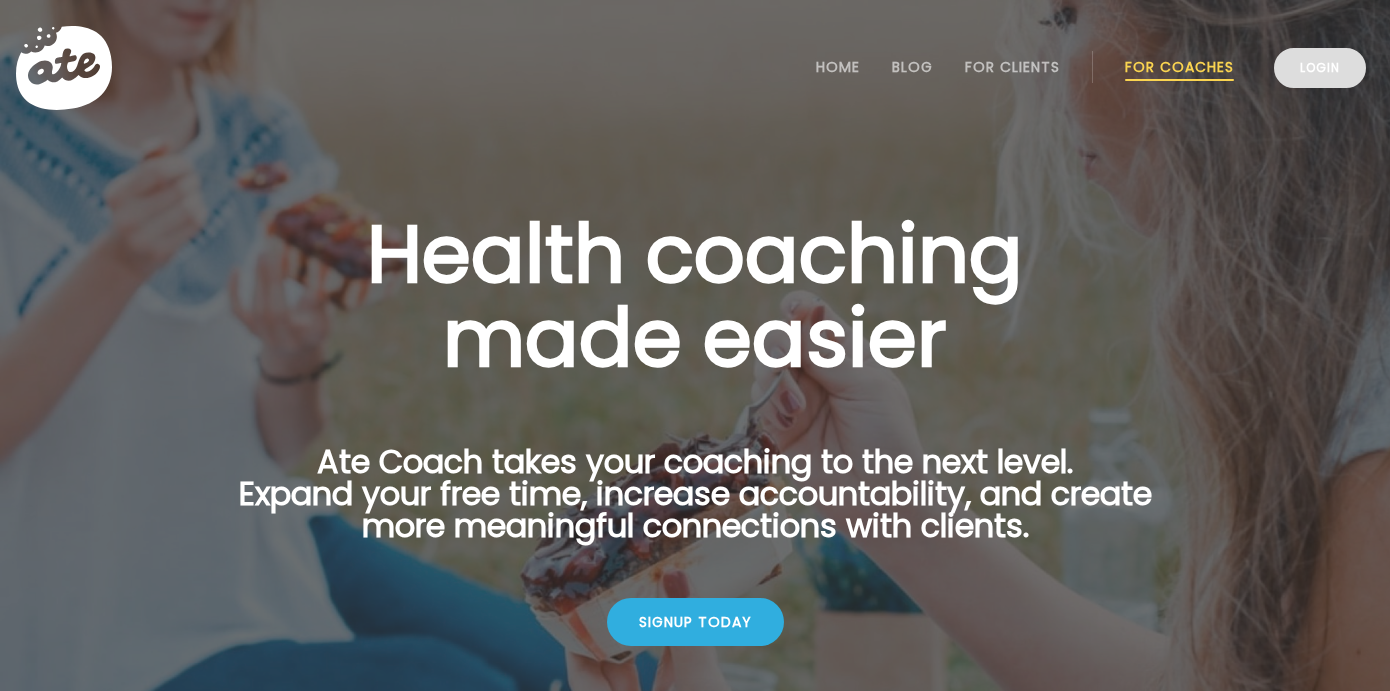 click on "Login" at bounding box center (1320, 68) 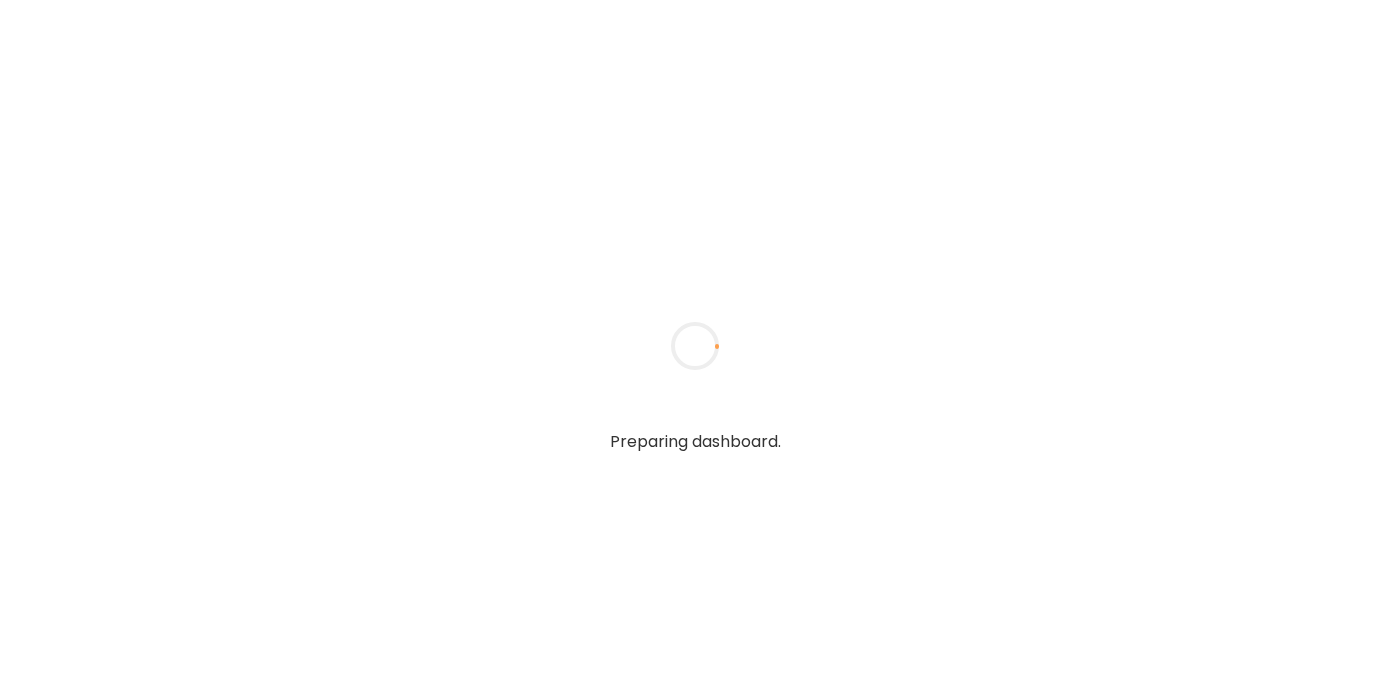 scroll, scrollTop: 0, scrollLeft: 0, axis: both 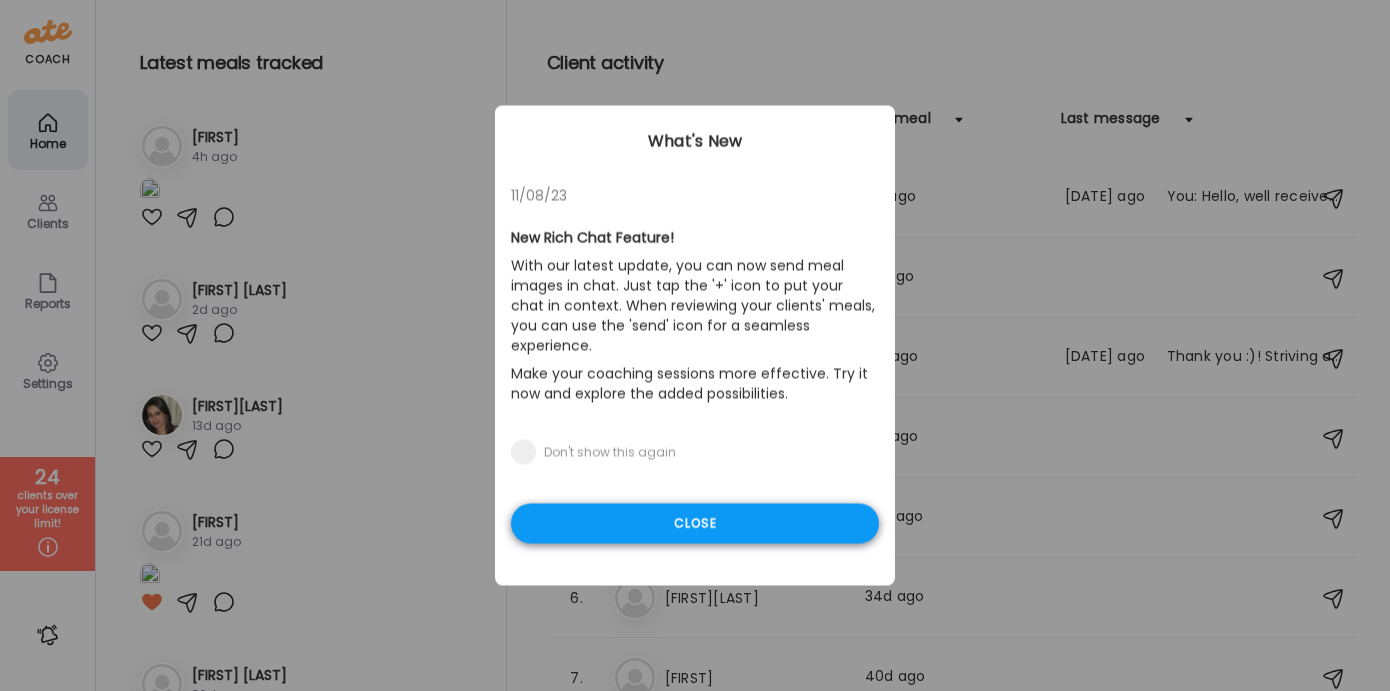 type on "**********" 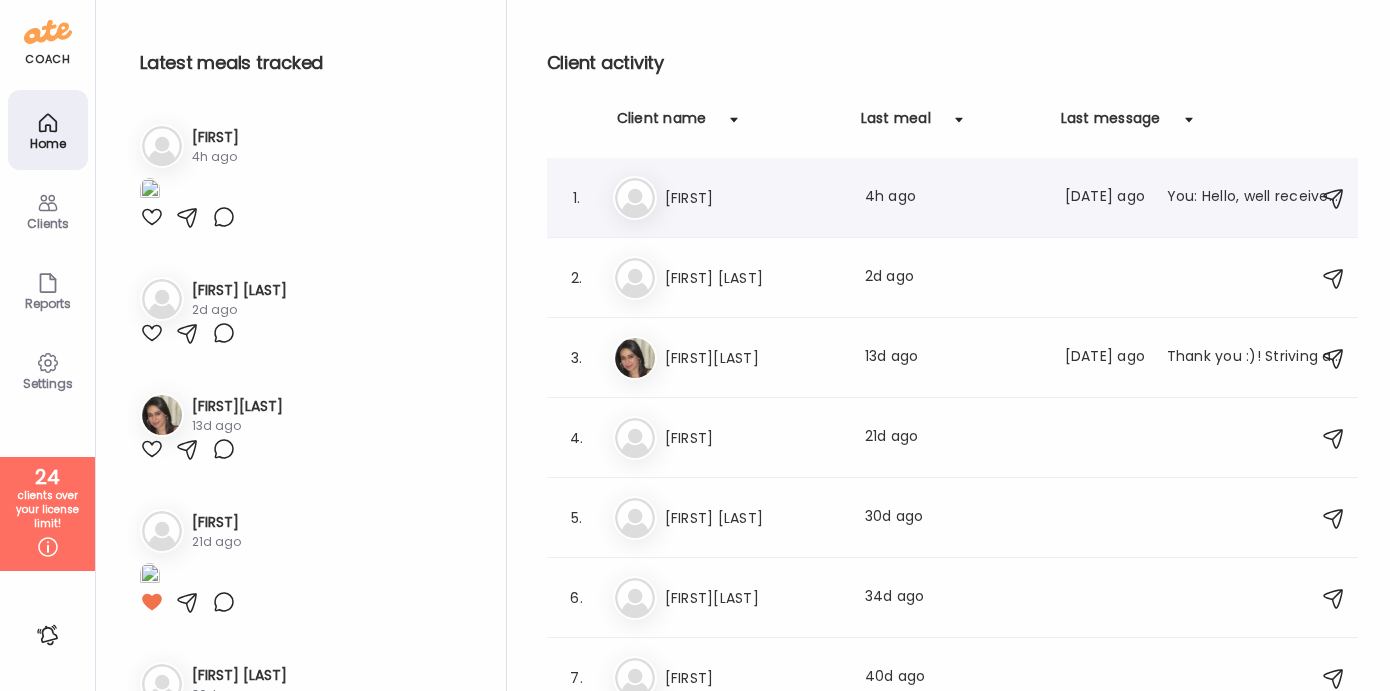 click on "[FIRST]" at bounding box center (753, 198) 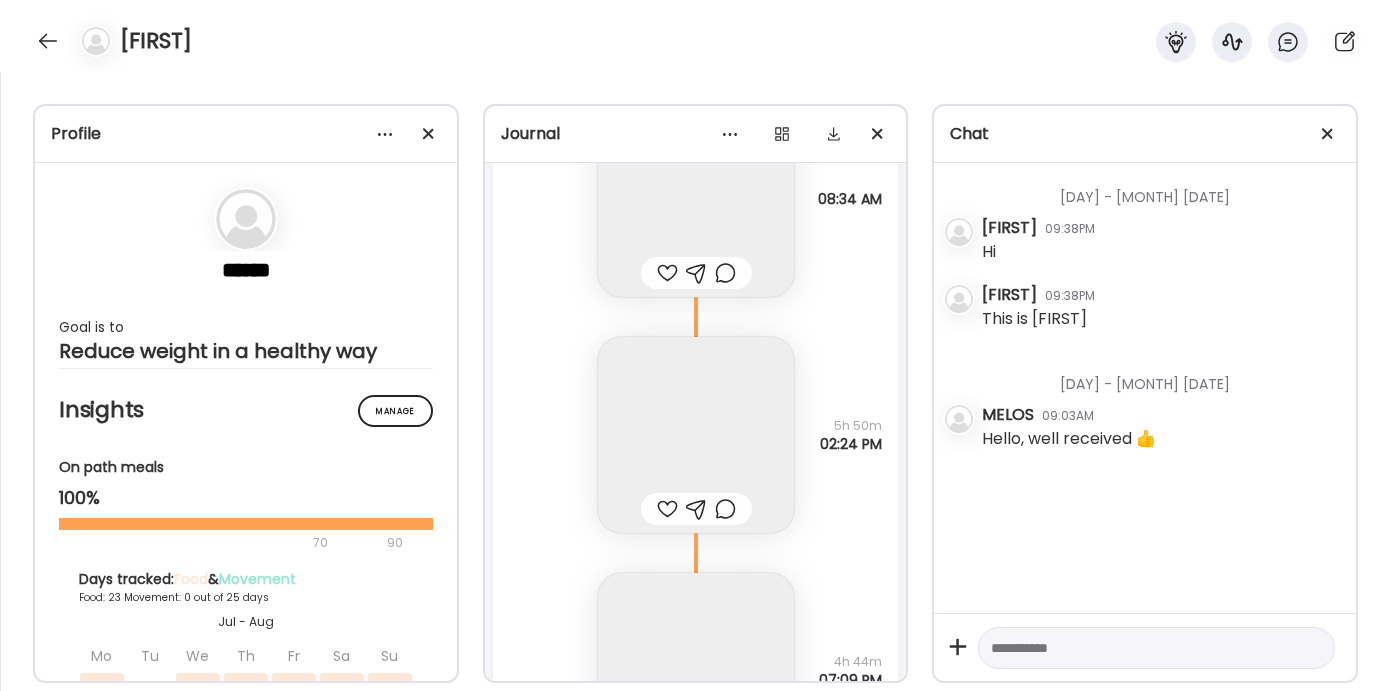 scroll, scrollTop: 26830, scrollLeft: 0, axis: vertical 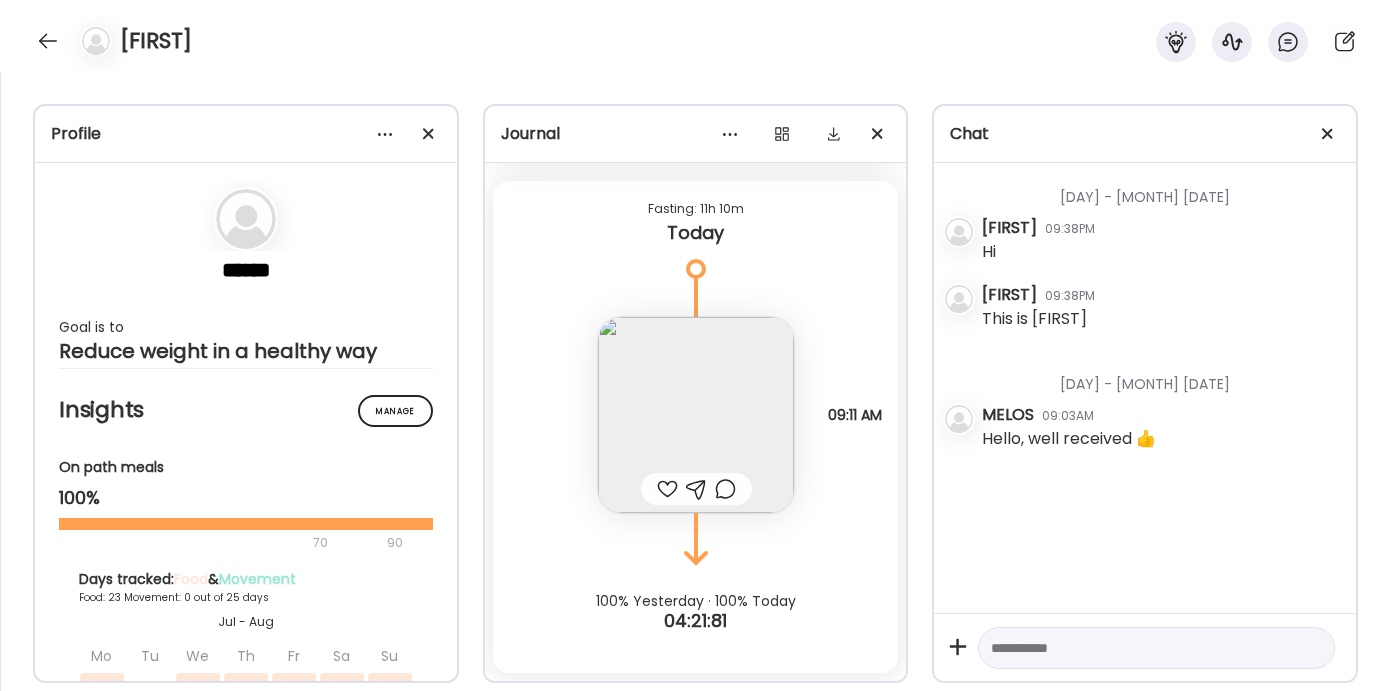 click at bounding box center [696, 415] 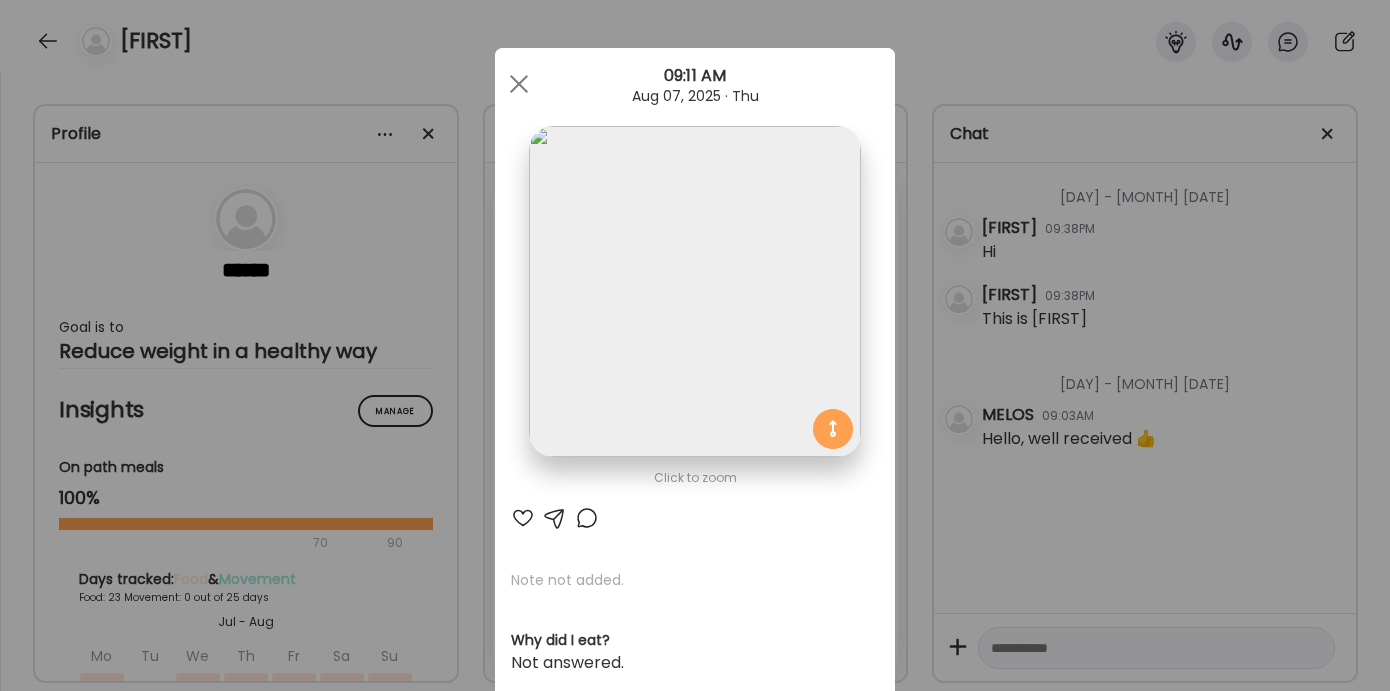 click on "Ate Coach Dashboard
Wahoo! It’s official
Take a moment to set up your Coach Profile to give your clients a smooth onboarding experience.
Skip Set up coach profile
Ate Coach Dashboard
1 Image 2 Message 3 Invite
Let’s get you quickly set up
Add a headshot or company logo for client recognition
Skip Next
Ate Coach Dashboard
1 Image 2 Message 3 Invite
Customize your welcome message
This page will be the first thing your clients will see. Add a welcome message to personalize their experience.
Header 32" at bounding box center [695, 345] 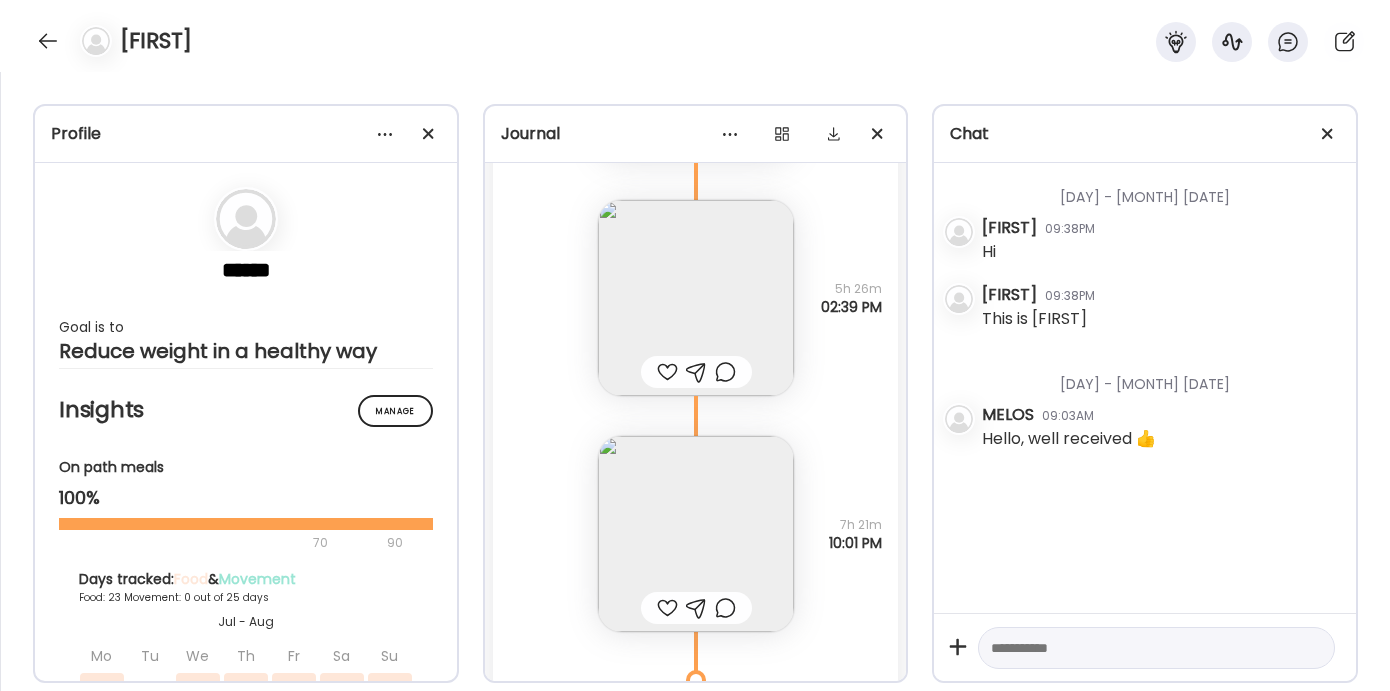 scroll, scrollTop: 26213, scrollLeft: 0, axis: vertical 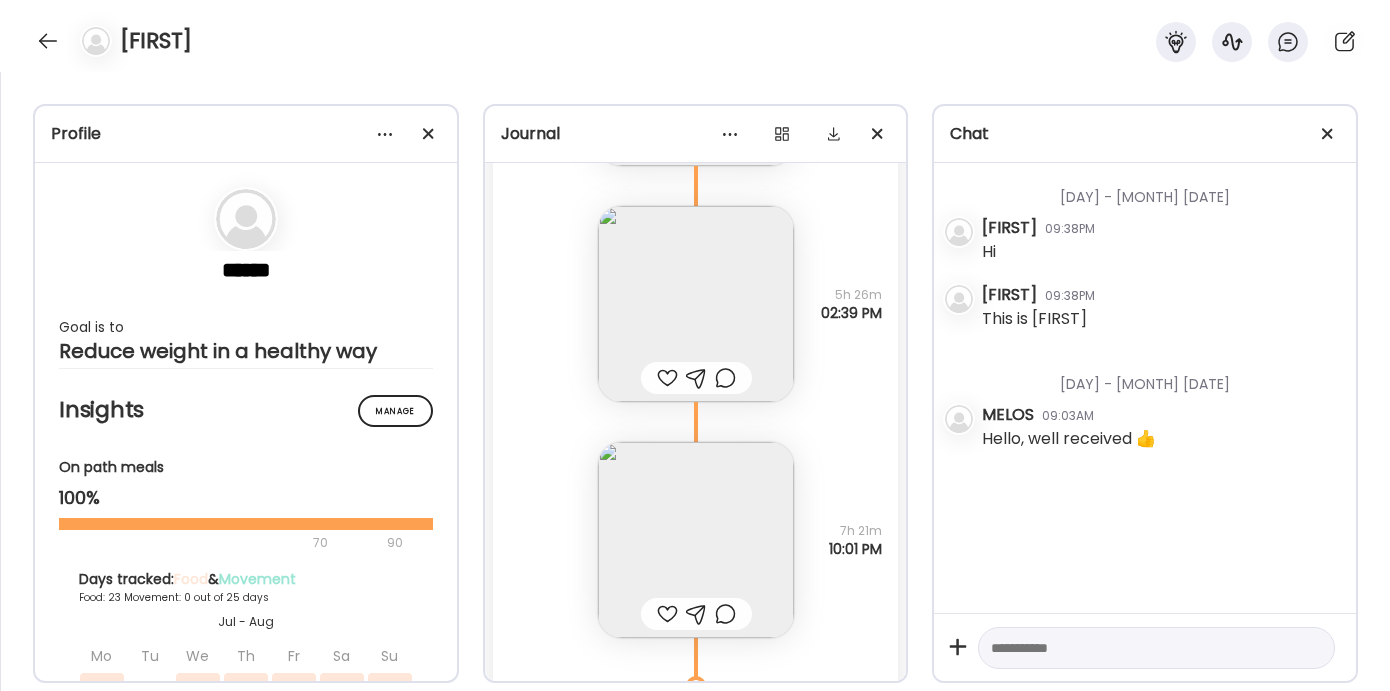 click at bounding box center (696, 540) 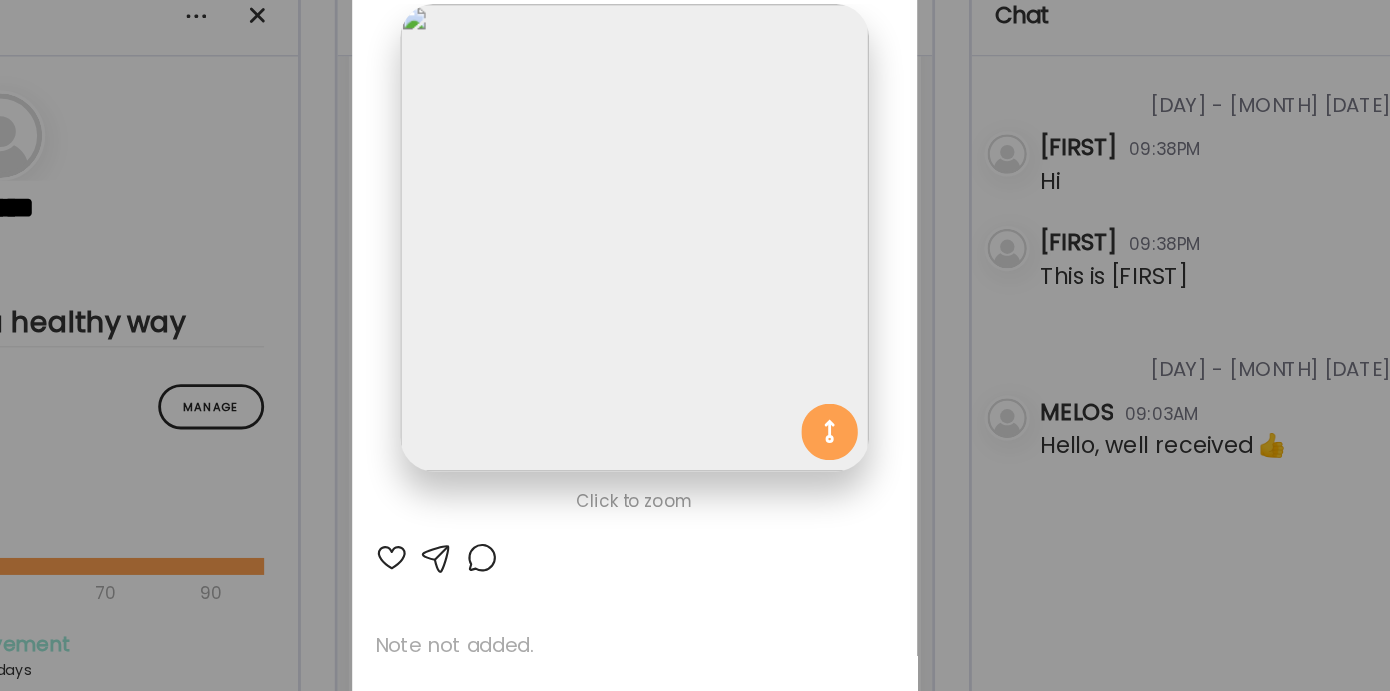 click on "Ate Coach Dashboard
Wahoo! It’s official
Take a moment to set up your Coach Profile to give your clients a smooth onboarding experience.
Skip Set up coach profile
Ate Coach Dashboard
1 Image 2 Message 3 Invite
Let’s get you quickly set up
Add a headshot or company logo for client recognition
Skip Next
Ate Coach Dashboard
1 Image 2 Message 3 Invite
Customize your welcome message
This page will be the first thing your clients will see. Add a welcome message to personalize their experience.
Header 32" at bounding box center [695, 345] 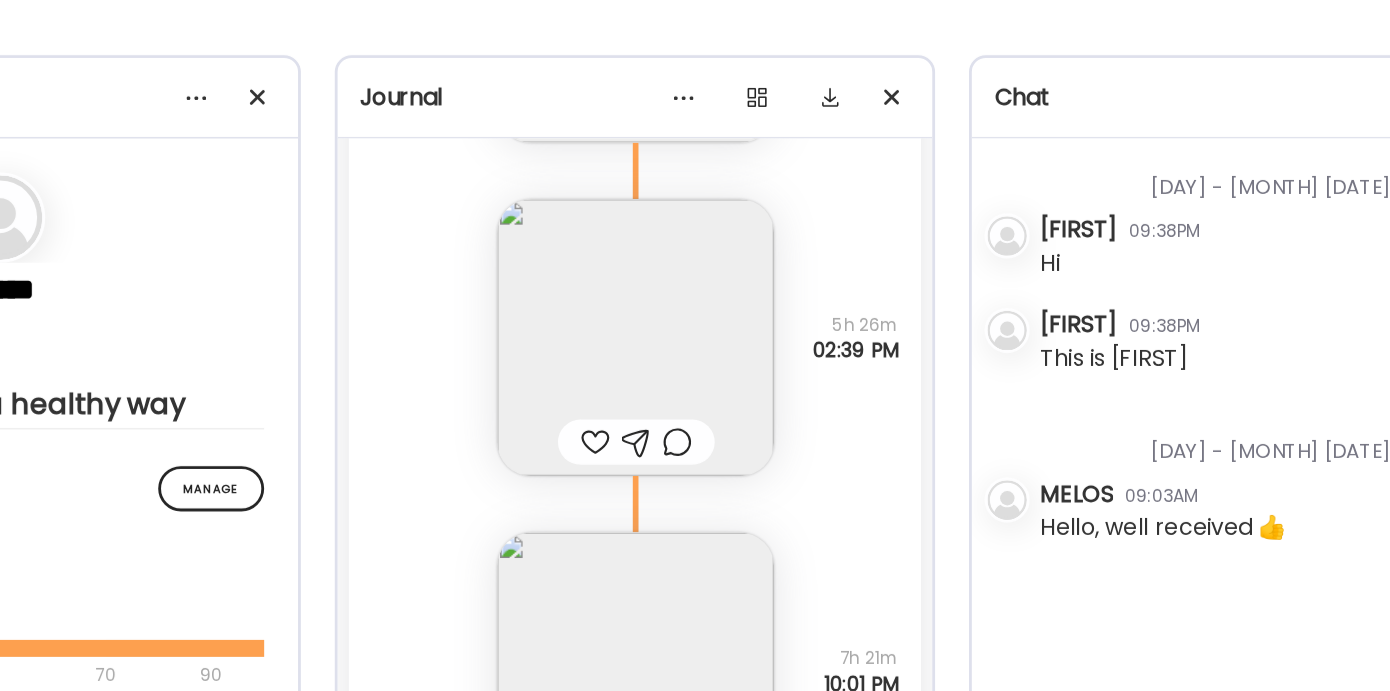 click at bounding box center [696, 304] 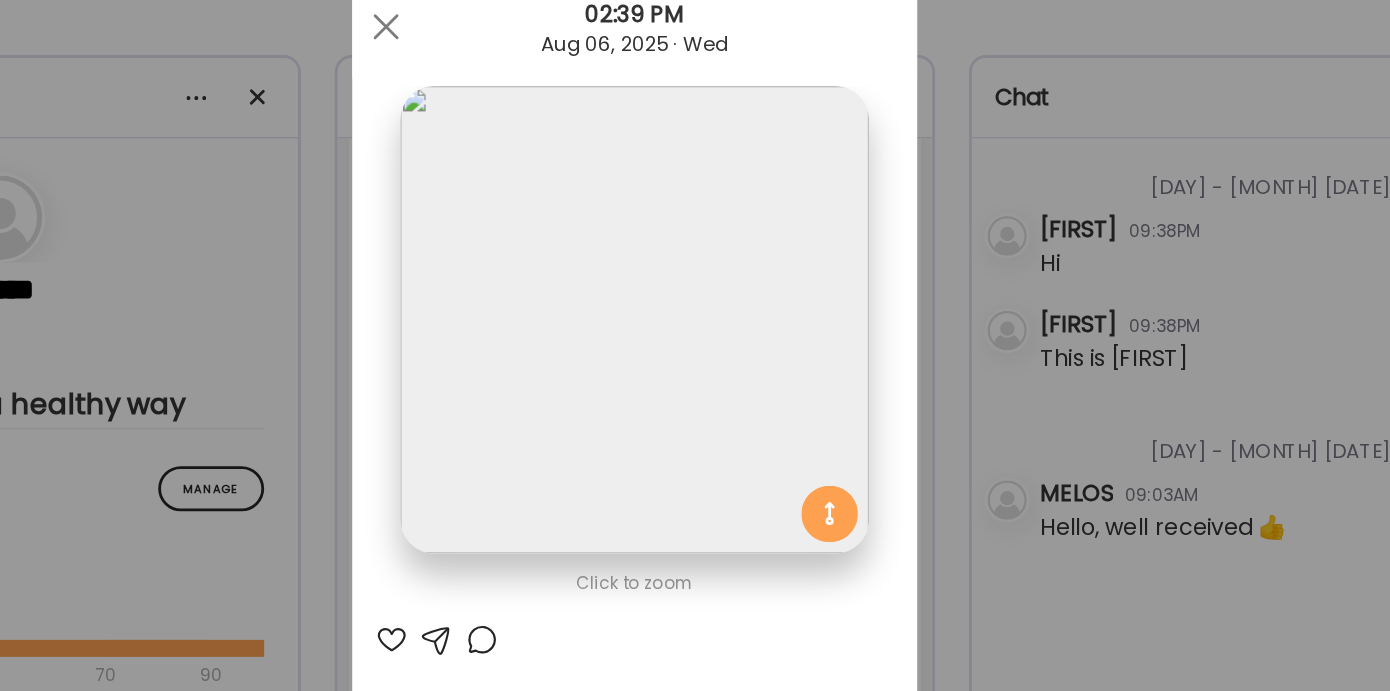 click on "Ate Coach Dashboard
Wahoo! It’s official
Take a moment to set up your Coach Profile to give your clients a smooth onboarding experience.
Skip Set up coach profile
Ate Coach Dashboard
1 Image 2 Message 3 Invite
Let’s get you quickly set up
Add a headshot or company logo for client recognition
Skip Next
Ate Coach Dashboard
1 Image 2 Message 3 Invite
Customize your welcome message
This page will be the first thing your clients will see. Add a welcome message to personalize their experience.
Header 32" at bounding box center [695, 345] 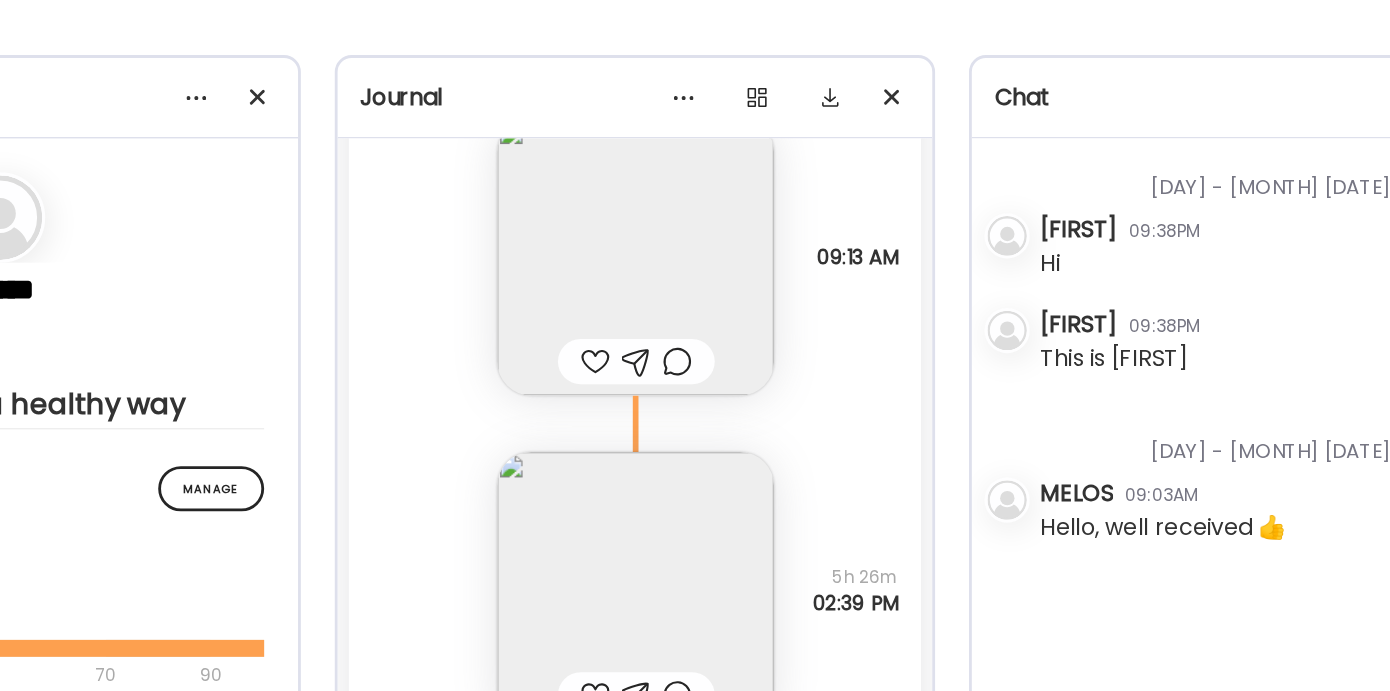 scroll, scrollTop: 25996, scrollLeft: 0, axis: vertical 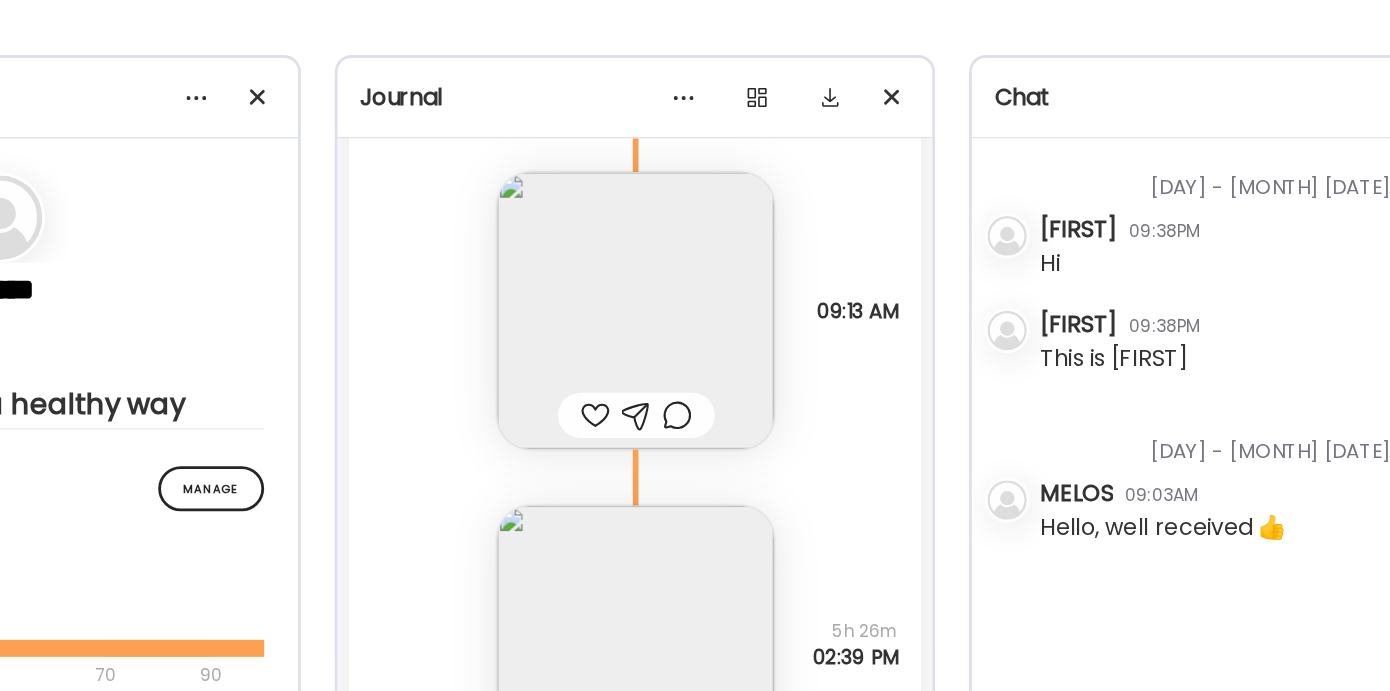 click at bounding box center (696, 285) 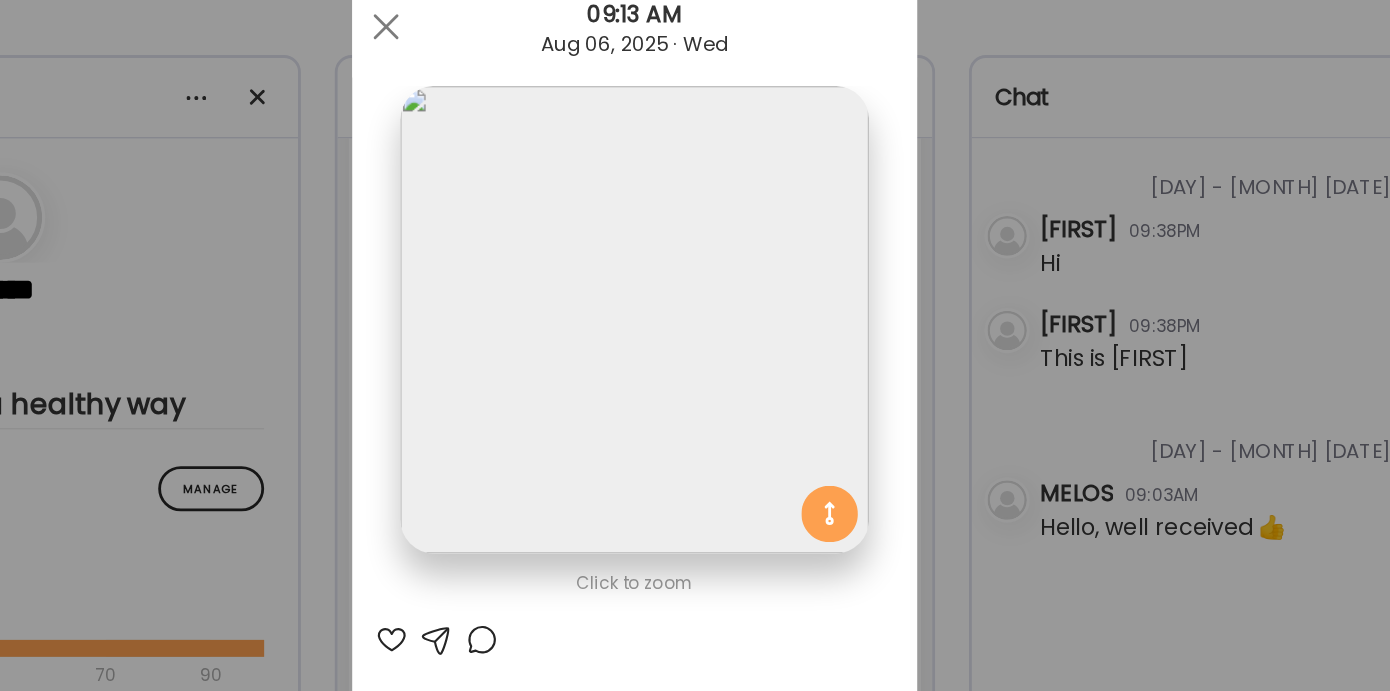 click on "Ate Coach Dashboard
Wahoo! It’s official
Take a moment to set up your Coach Profile to give your clients a smooth onboarding experience.
Skip Set up coach profile
Ate Coach Dashboard
1 Image 2 Message 3 Invite
Let’s get you quickly set up
Add a headshot or company logo for client recognition
Skip Next
Ate Coach Dashboard
1 Image 2 Message 3 Invite
Customize your welcome message
This page will be the first thing your clients will see. Add a welcome message to personalize their experience.
Header 32" at bounding box center (695, 345) 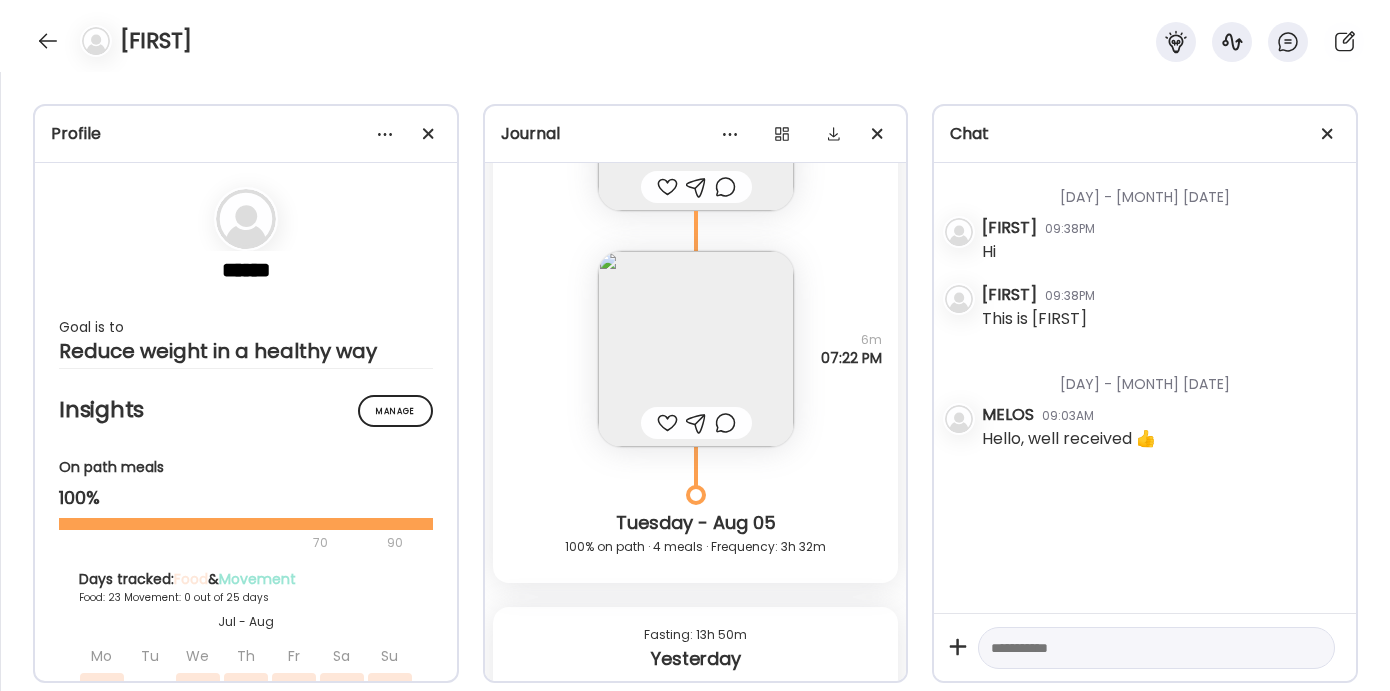 scroll, scrollTop: 25437, scrollLeft: 0, axis: vertical 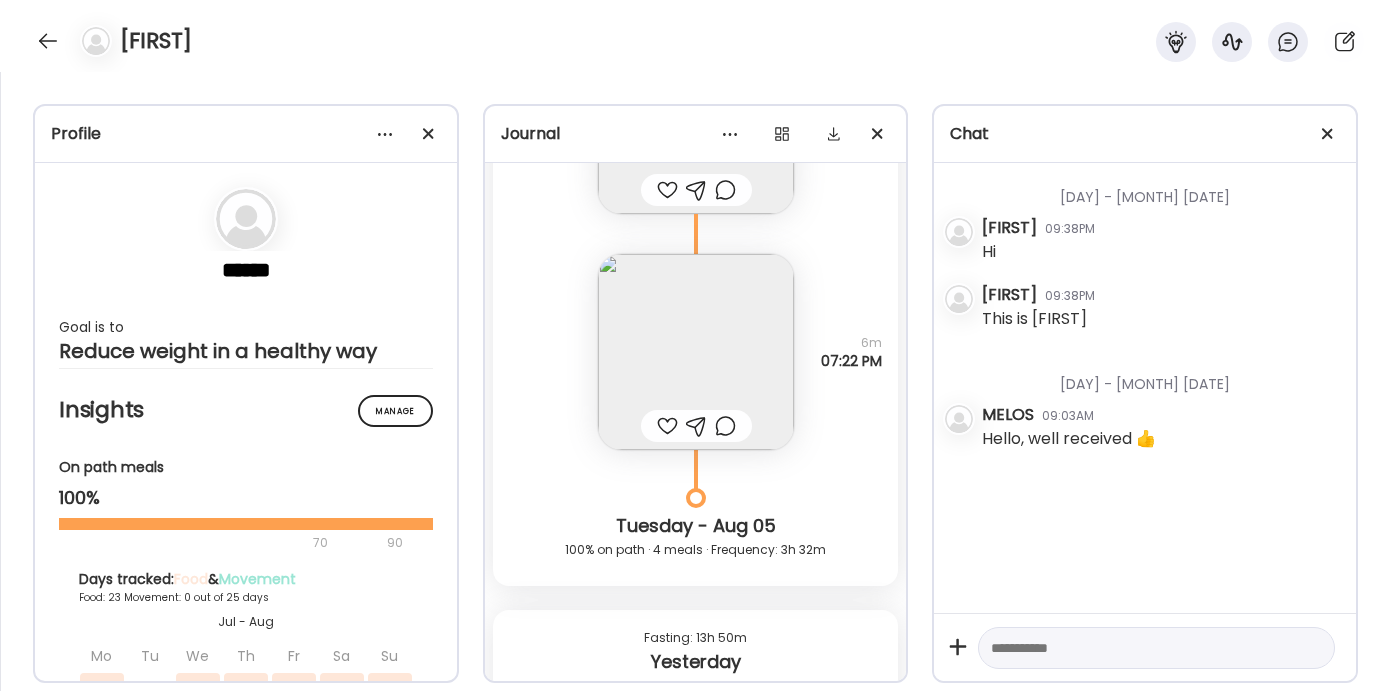 click at bounding box center [696, 352] 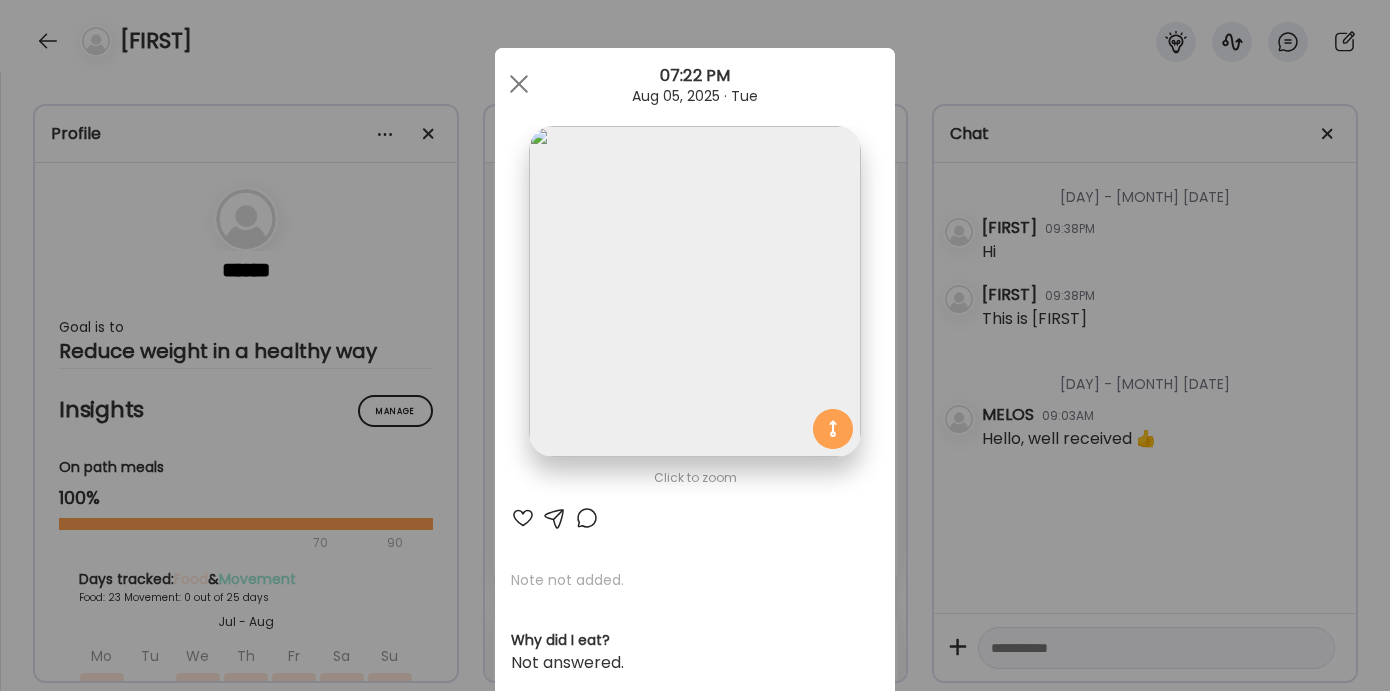 click on "Ate Coach Dashboard
Wahoo! It’s official
Take a moment to set up your Coach Profile to give your clients a smooth onboarding experience.
Skip Set up coach profile
Ate Coach Dashboard
1 Image 2 Message 3 Invite
Let’s get you quickly set up
Add a headshot or company logo for client recognition
Skip Next
Ate Coach Dashboard
1 Image 2 Message 3 Invite
Customize your welcome message
This page will be the first thing your clients will see. Add a welcome message to personalize their experience.
Header 32" at bounding box center (695, 345) 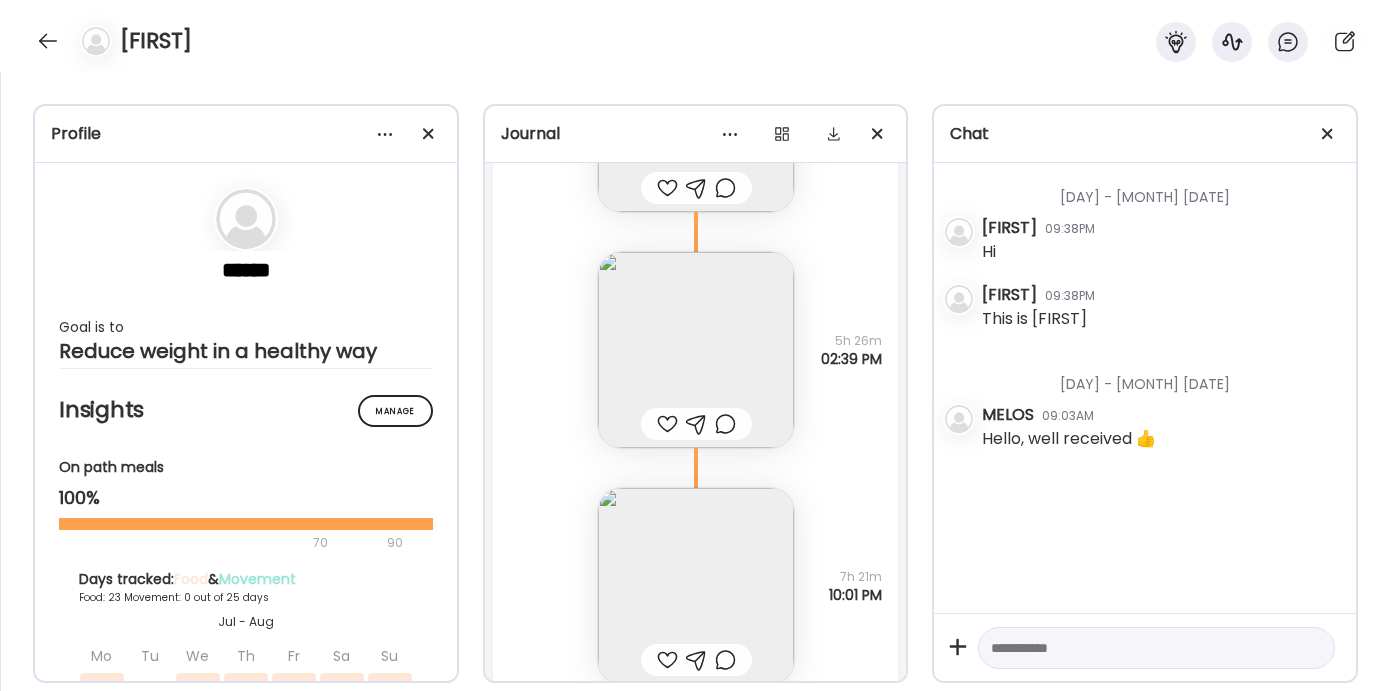 scroll, scrollTop: 26254, scrollLeft: 0, axis: vertical 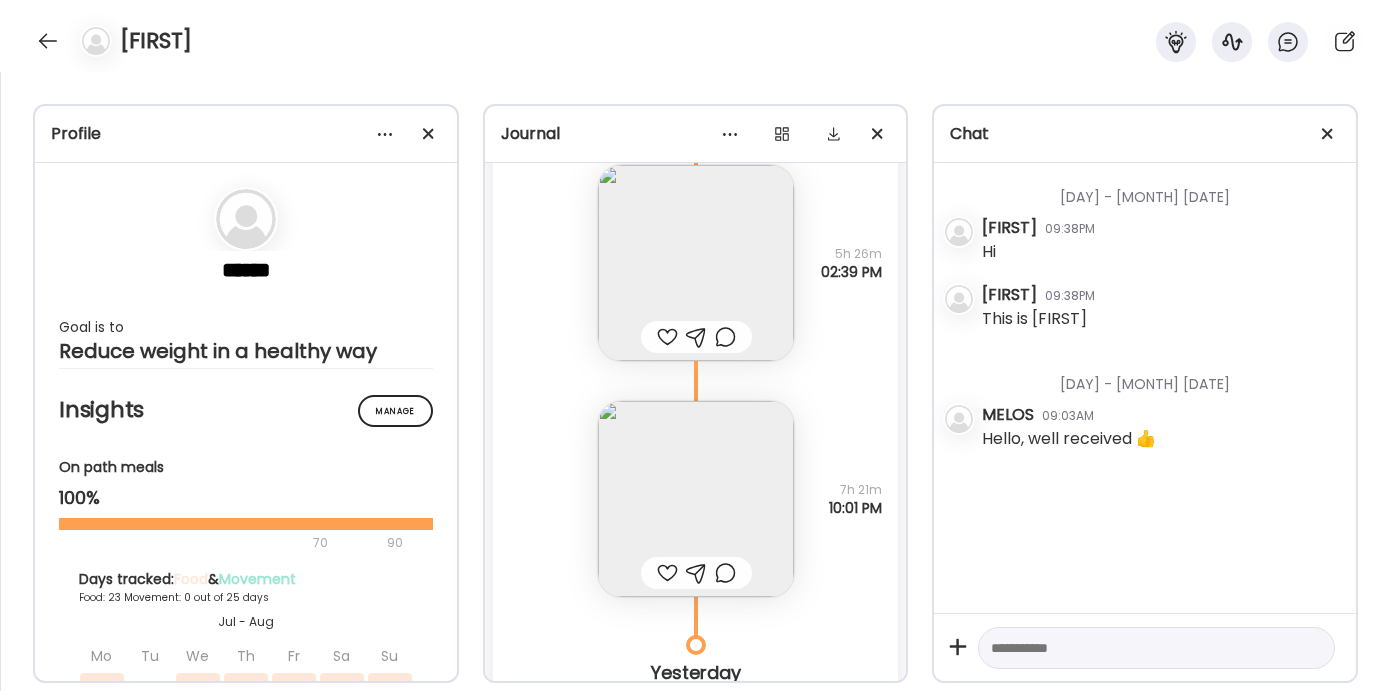 click at bounding box center [696, 499] 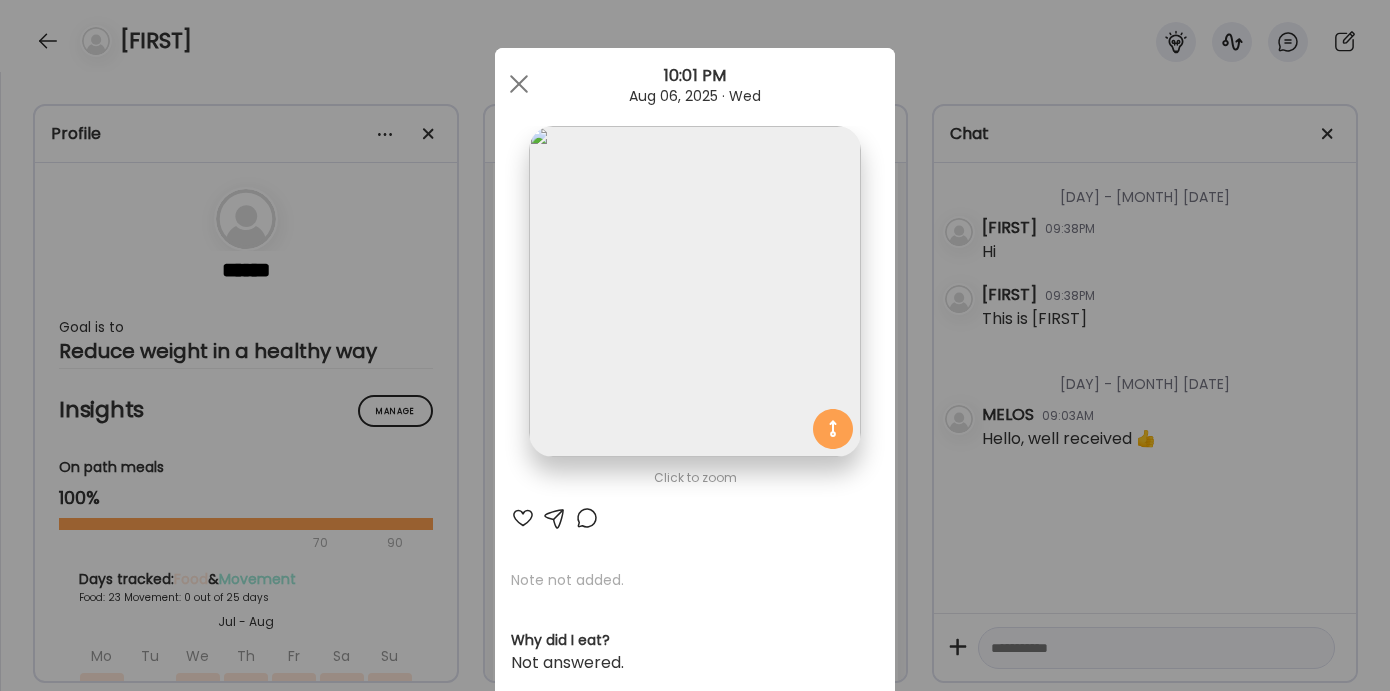 click on "Ate Coach Dashboard
Wahoo! It’s official
Take a moment to set up your Coach Profile to give your clients a smooth onboarding experience.
Skip Set up coach profile
Ate Coach Dashboard
1 Image 2 Message 3 Invite
Let’s get you quickly set up
Add a headshot or company logo for client recognition
Skip Next
Ate Coach Dashboard
1 Image 2 Message 3 Invite
Customize your welcome message
This page will be the first thing your clients will see. Add a welcome message to personalize their experience.
Header 32" at bounding box center (695, 345) 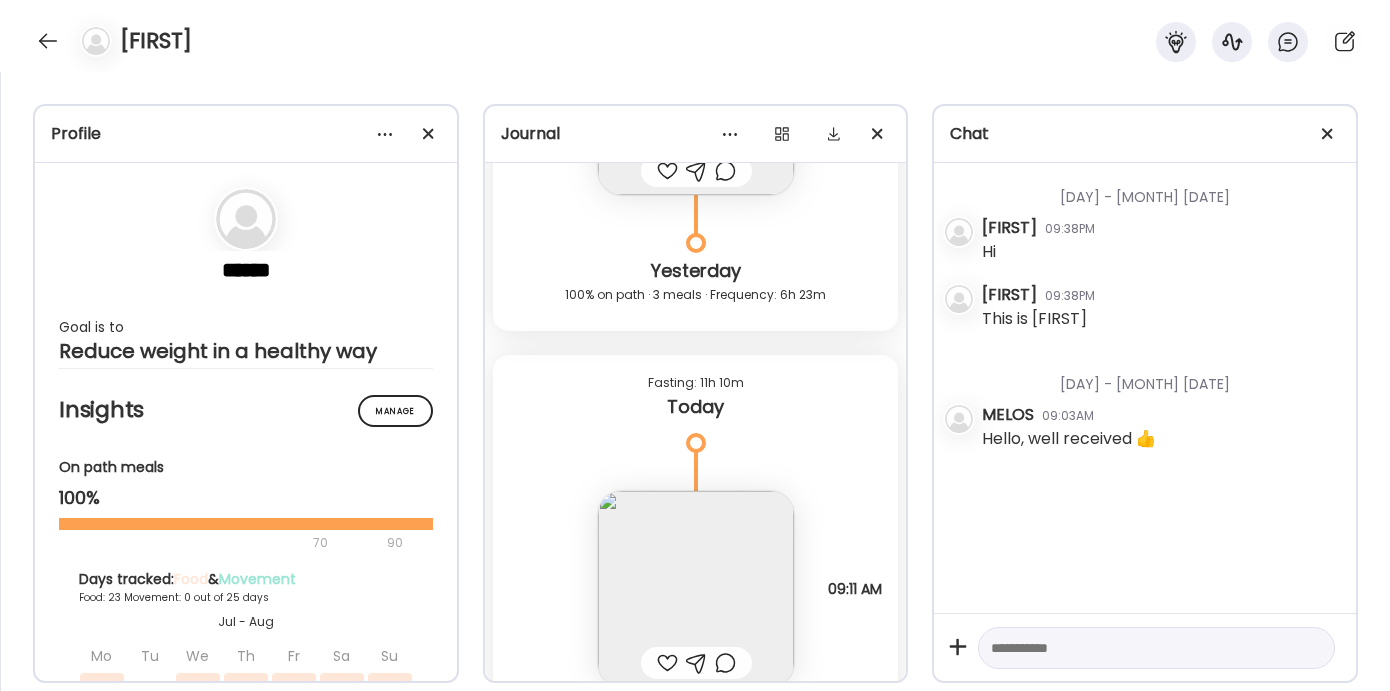 scroll, scrollTop: 26830, scrollLeft: 0, axis: vertical 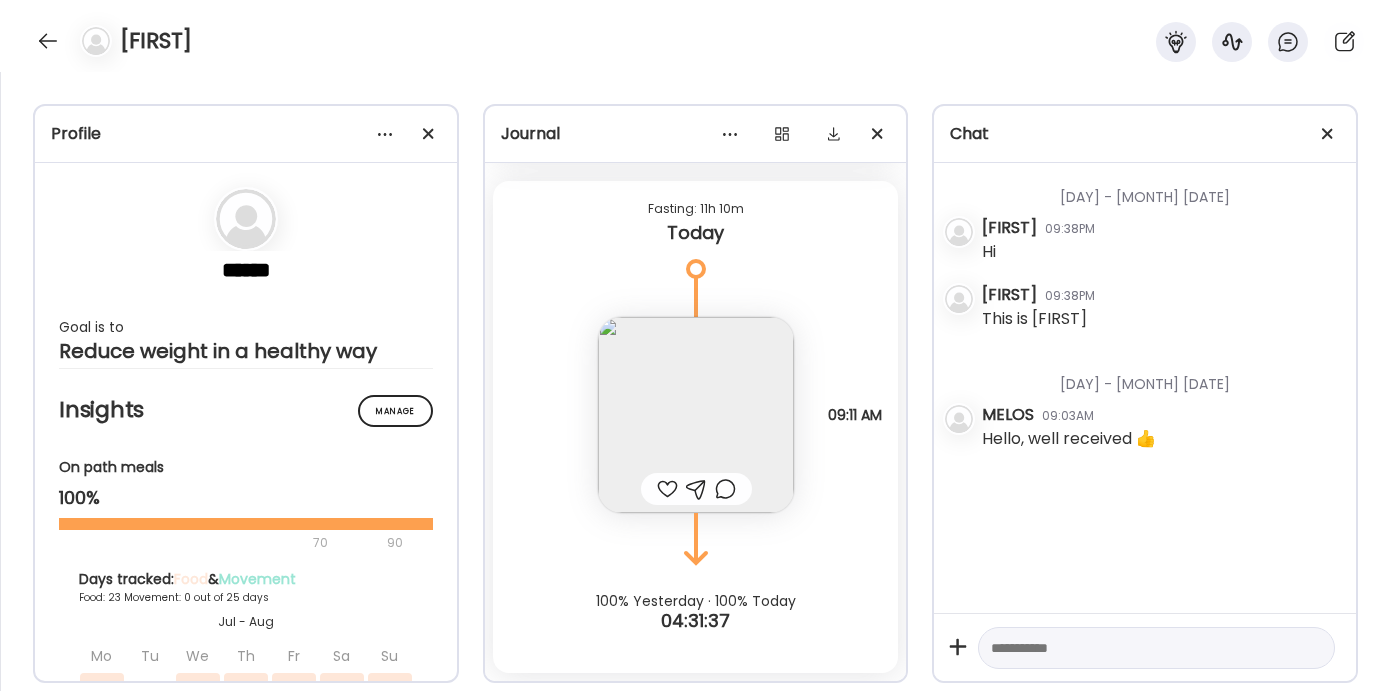 click at bounding box center (696, 415) 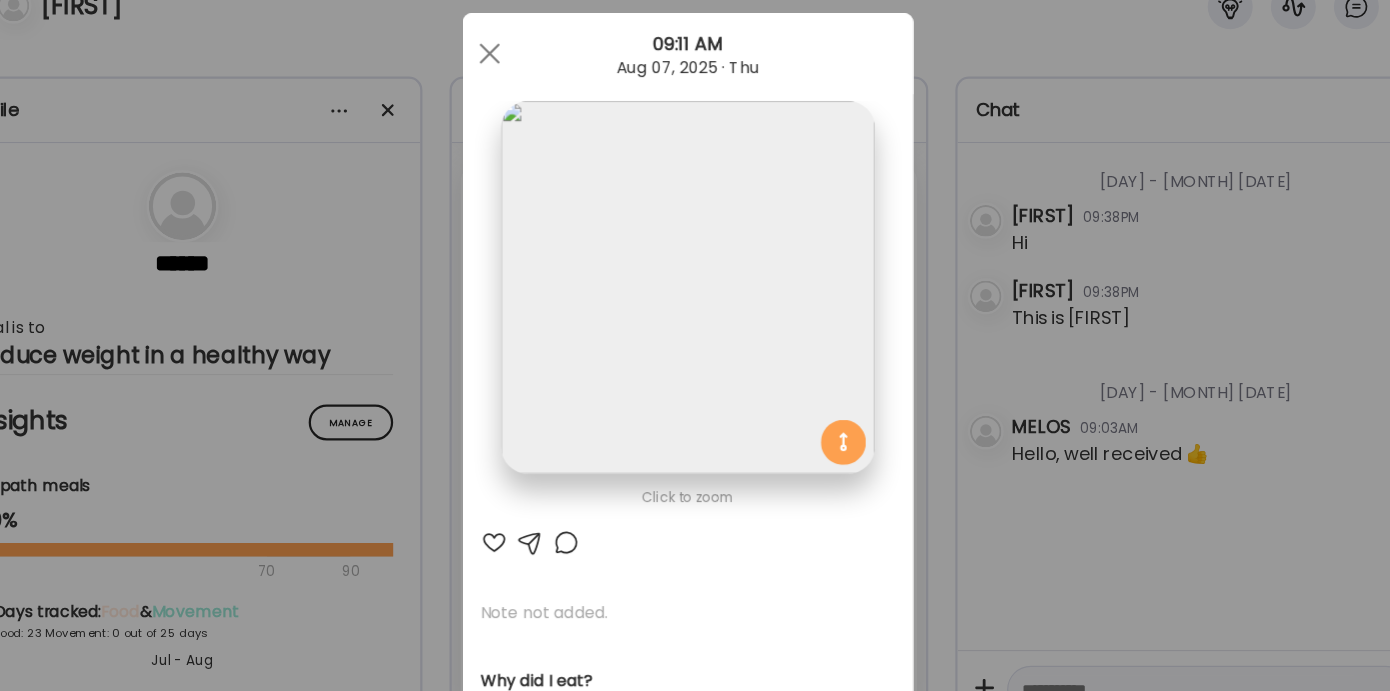 click on "Ate Coach Dashboard
Wahoo! It’s official
Take a moment to set up your Coach Profile to give your clients a smooth onboarding experience.
Skip Set up coach profile
Ate Coach Dashboard
1 Image 2 Message 3 Invite
Let’s get you quickly set up
Add a headshot or company logo for client recognition
Skip Next
Ate Coach Dashboard
1 Image 2 Message 3 Invite
Customize your welcome message
This page will be the first thing your clients will see. Add a welcome message to personalize their experience.
Header 32" at bounding box center (695, 345) 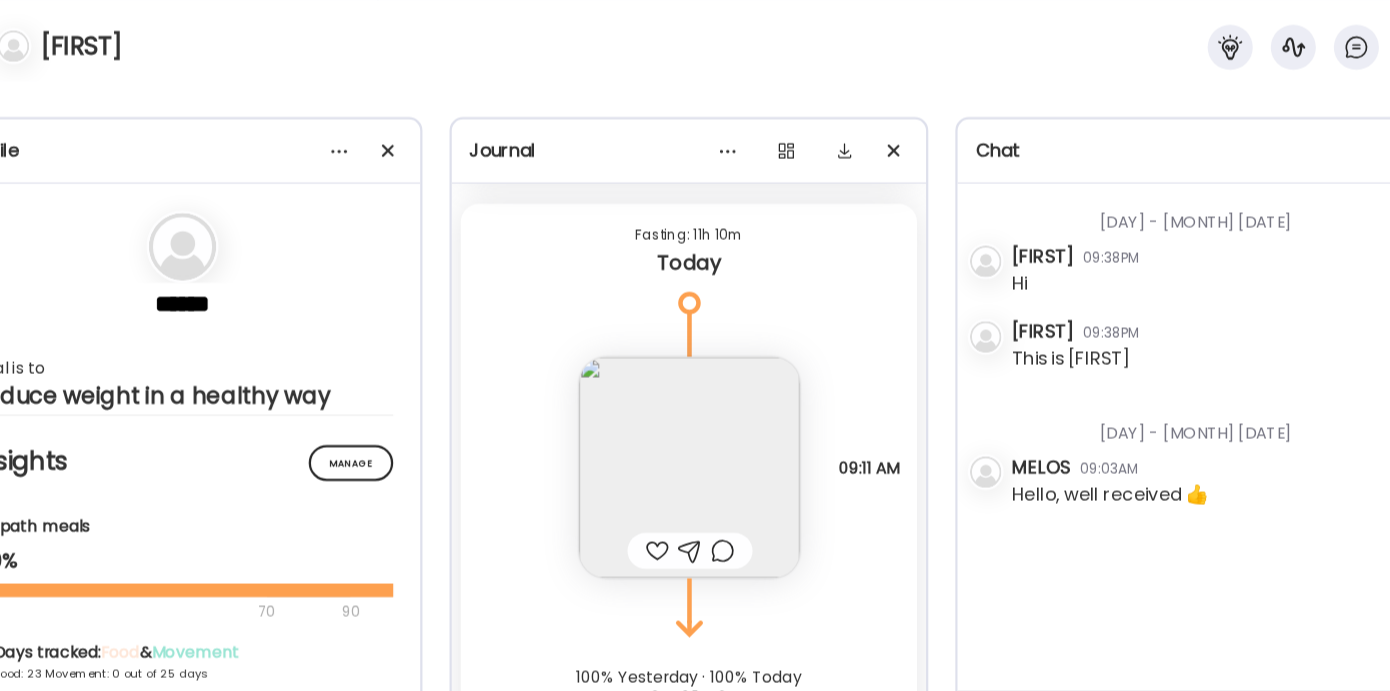 scroll, scrollTop: 2, scrollLeft: 0, axis: vertical 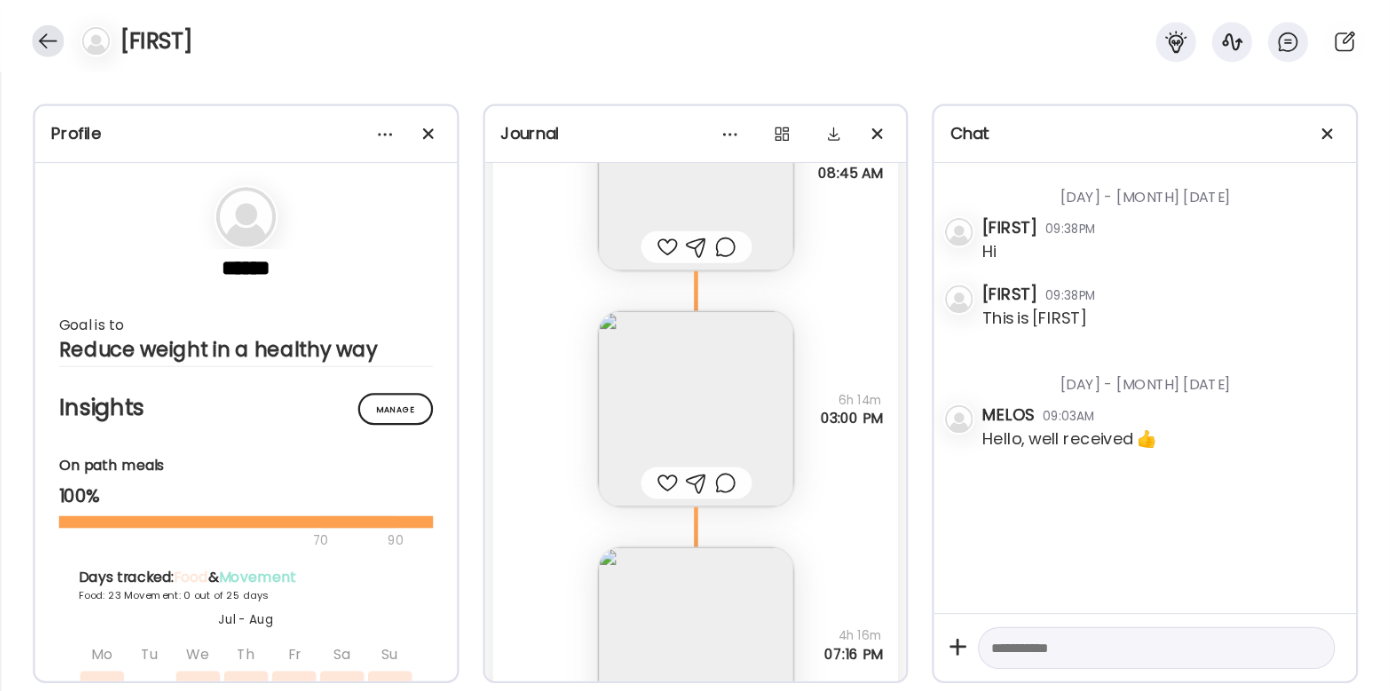 click at bounding box center [48, 41] 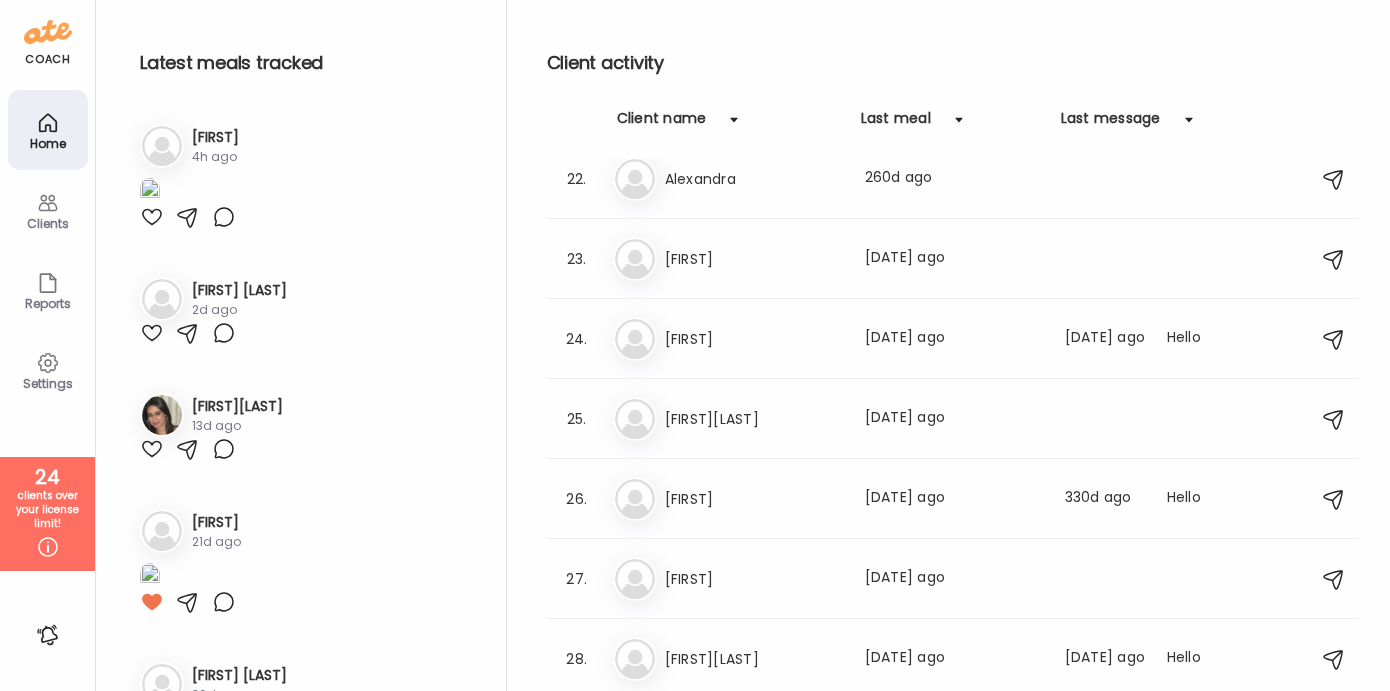 scroll, scrollTop: 0, scrollLeft: 0, axis: both 